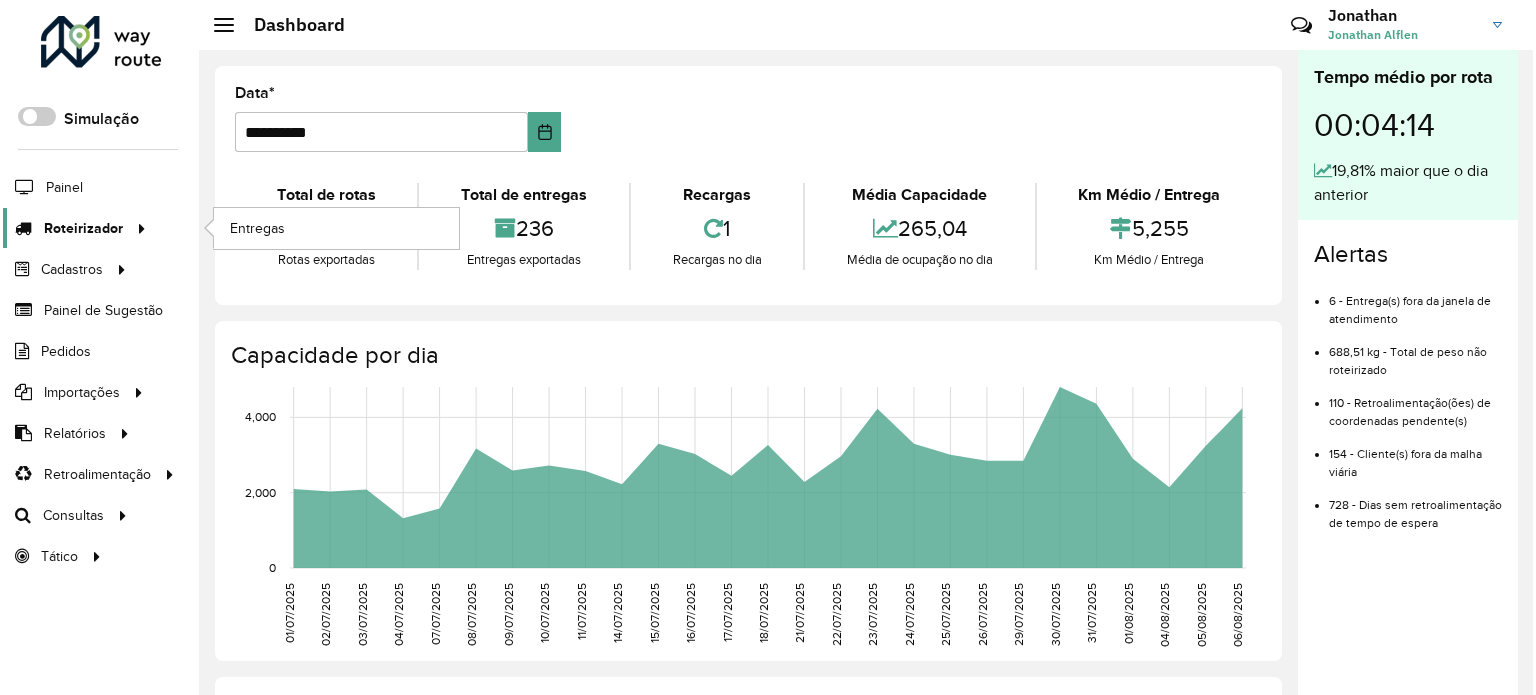 scroll, scrollTop: 0, scrollLeft: 0, axis: both 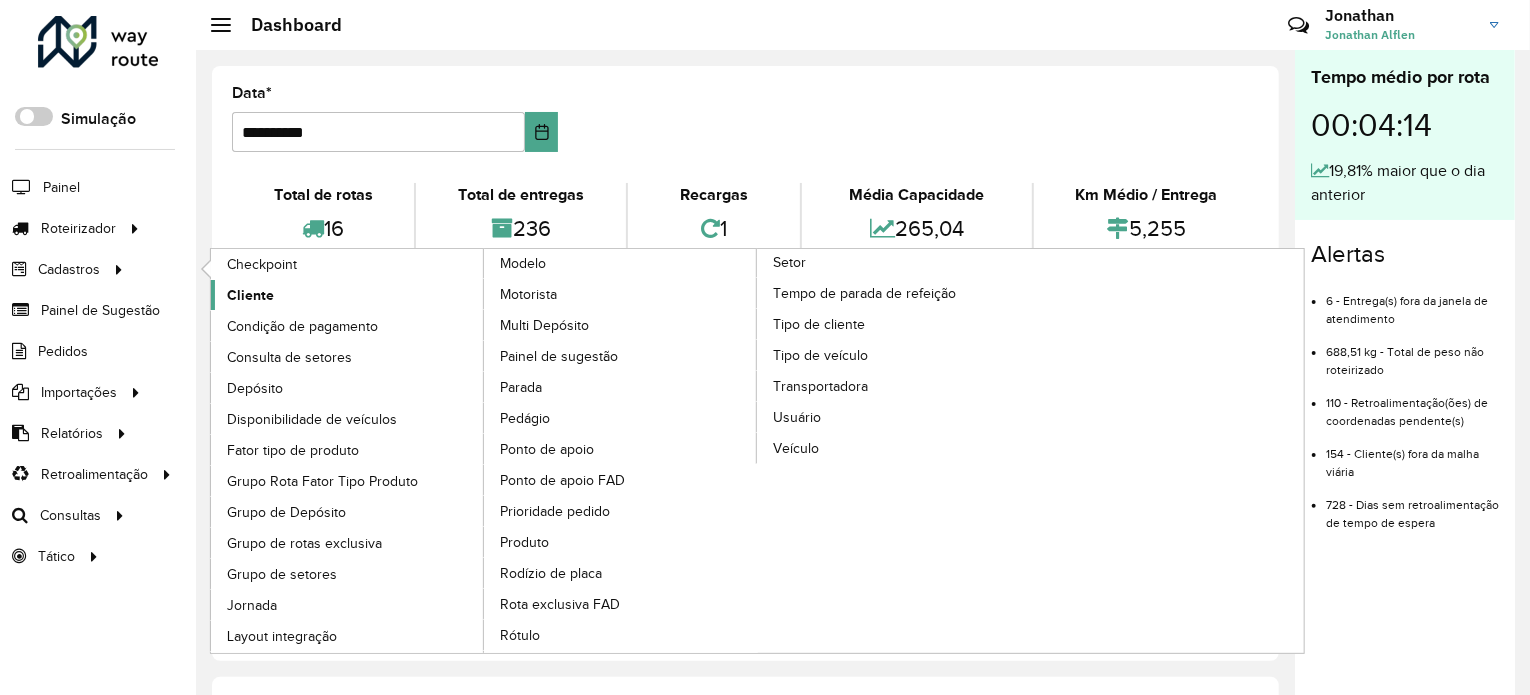 click on "Cliente" 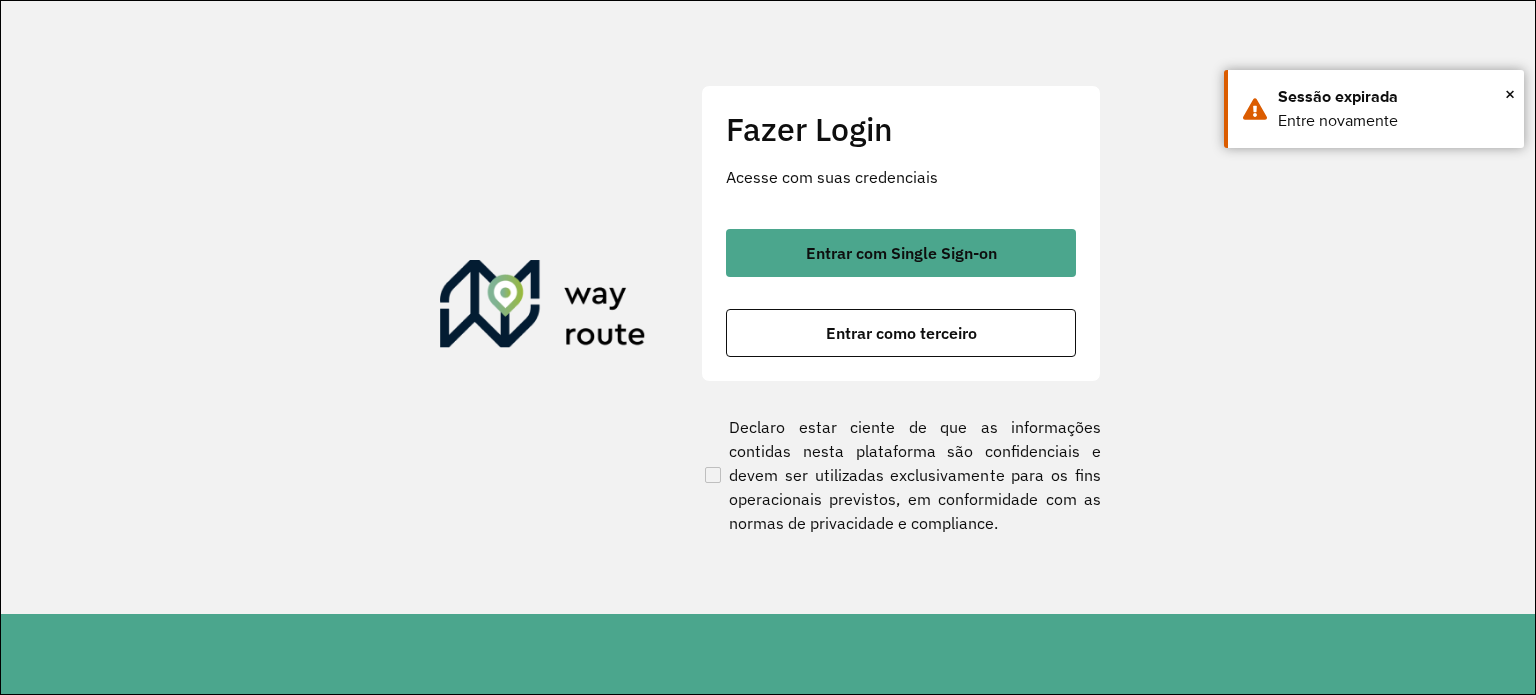 click on "Entrar como terceiro" at bounding box center [901, 333] 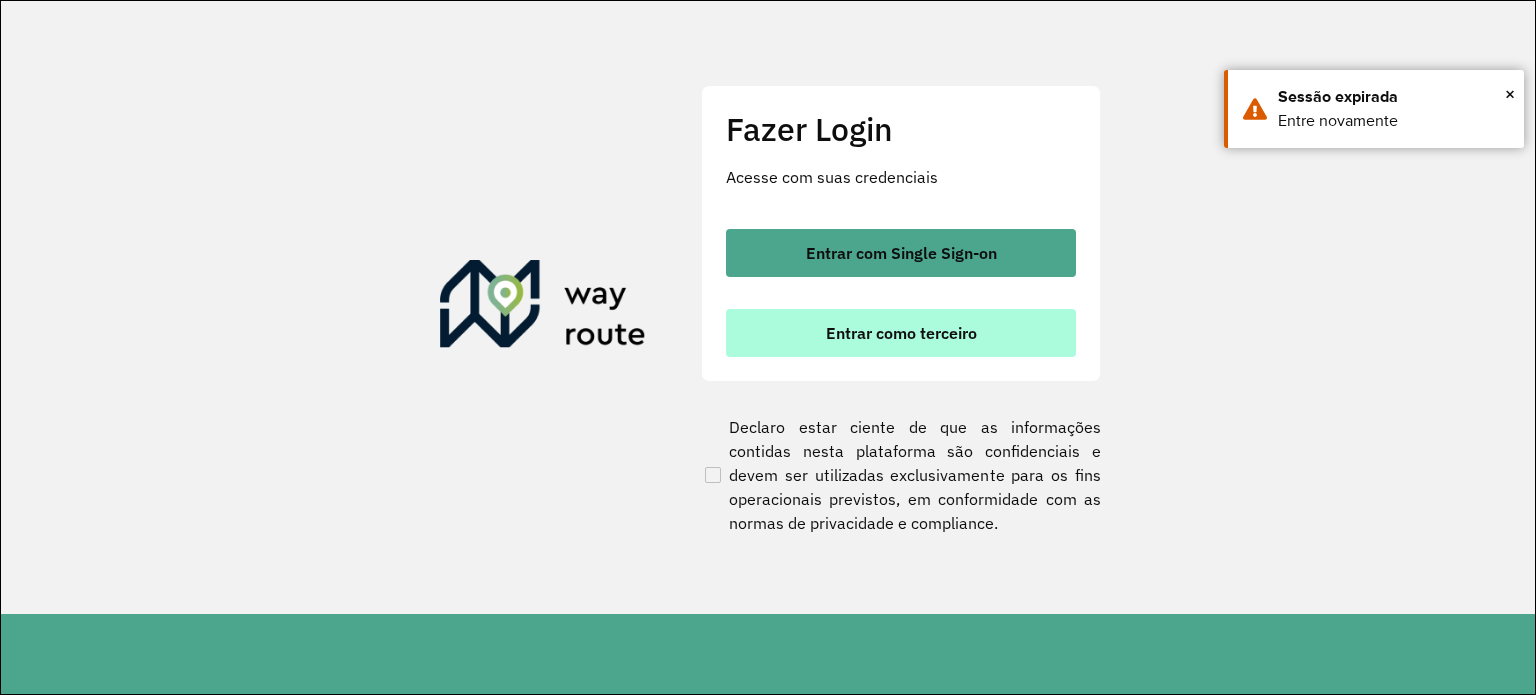 click on "Entrar como terceiro" at bounding box center [901, 333] 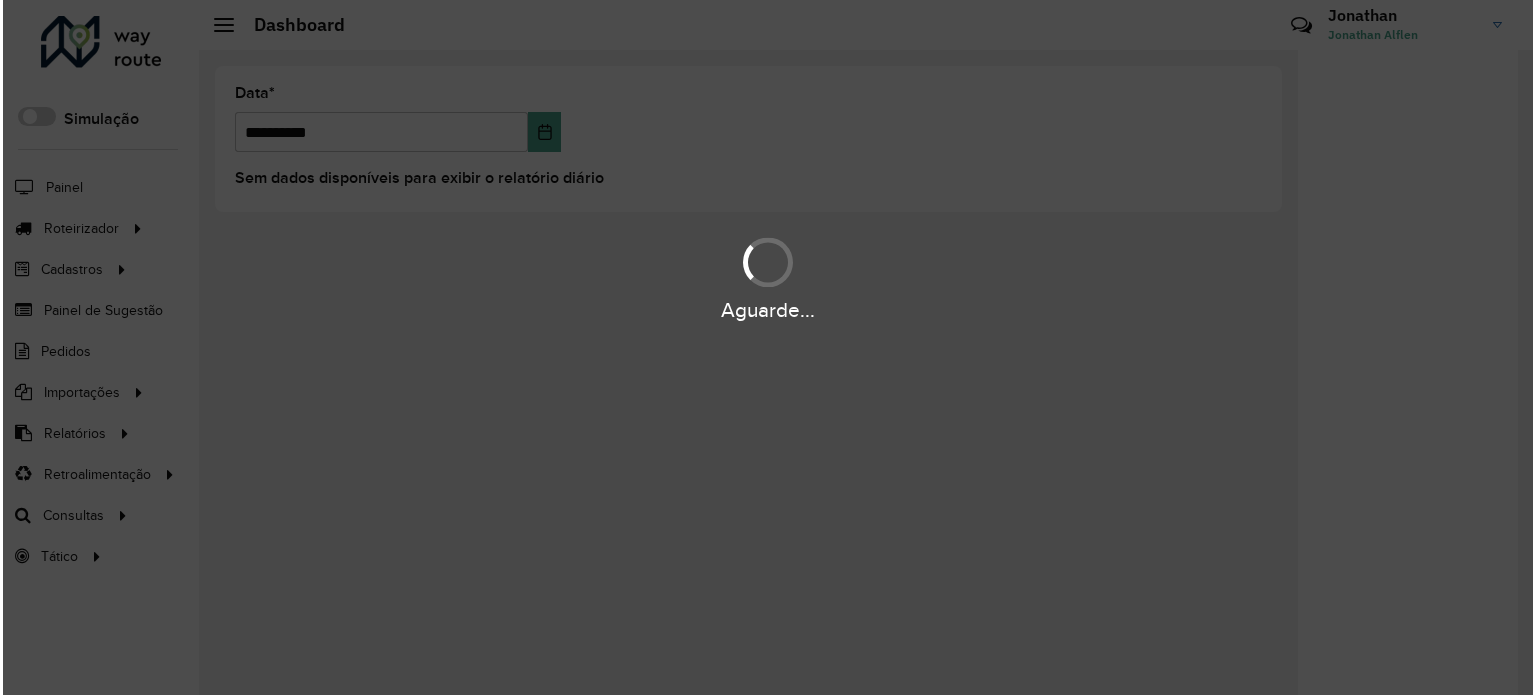scroll, scrollTop: 0, scrollLeft: 0, axis: both 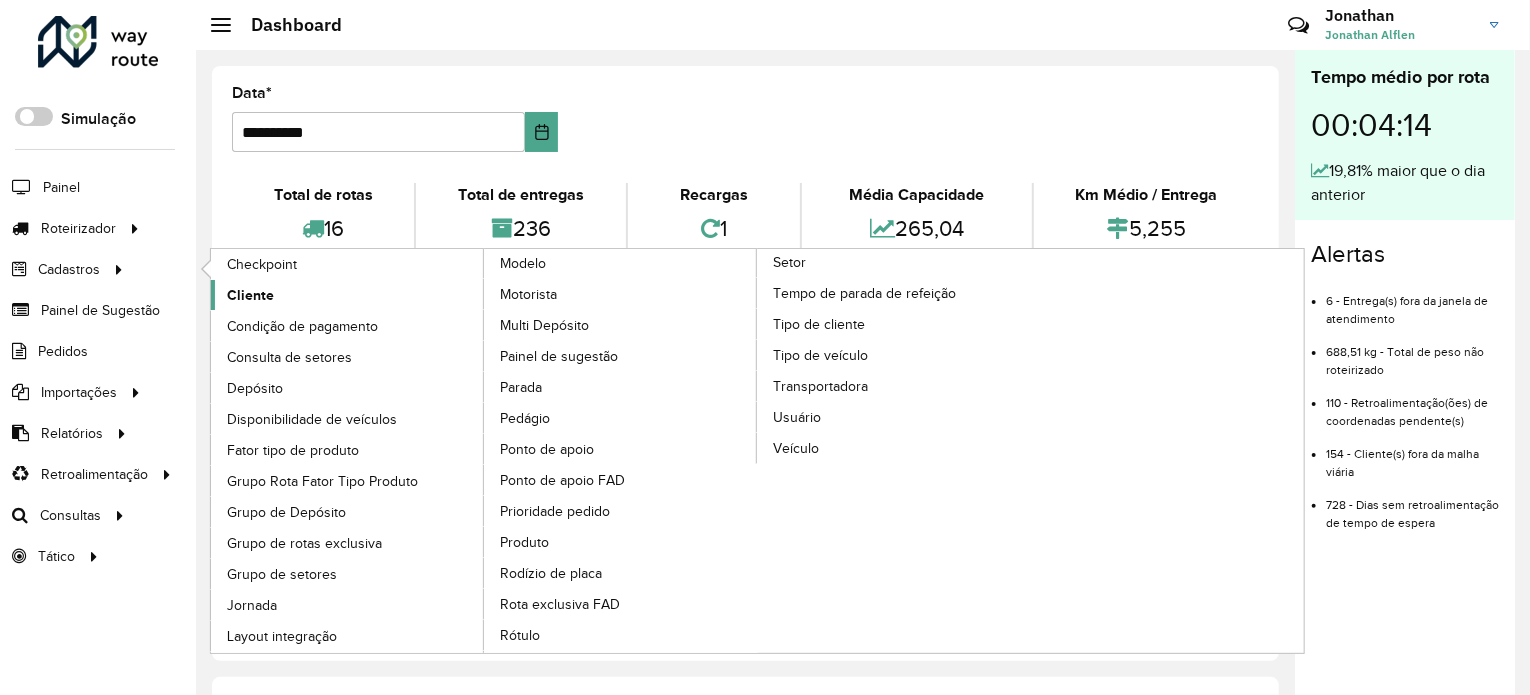 click on "Cliente" 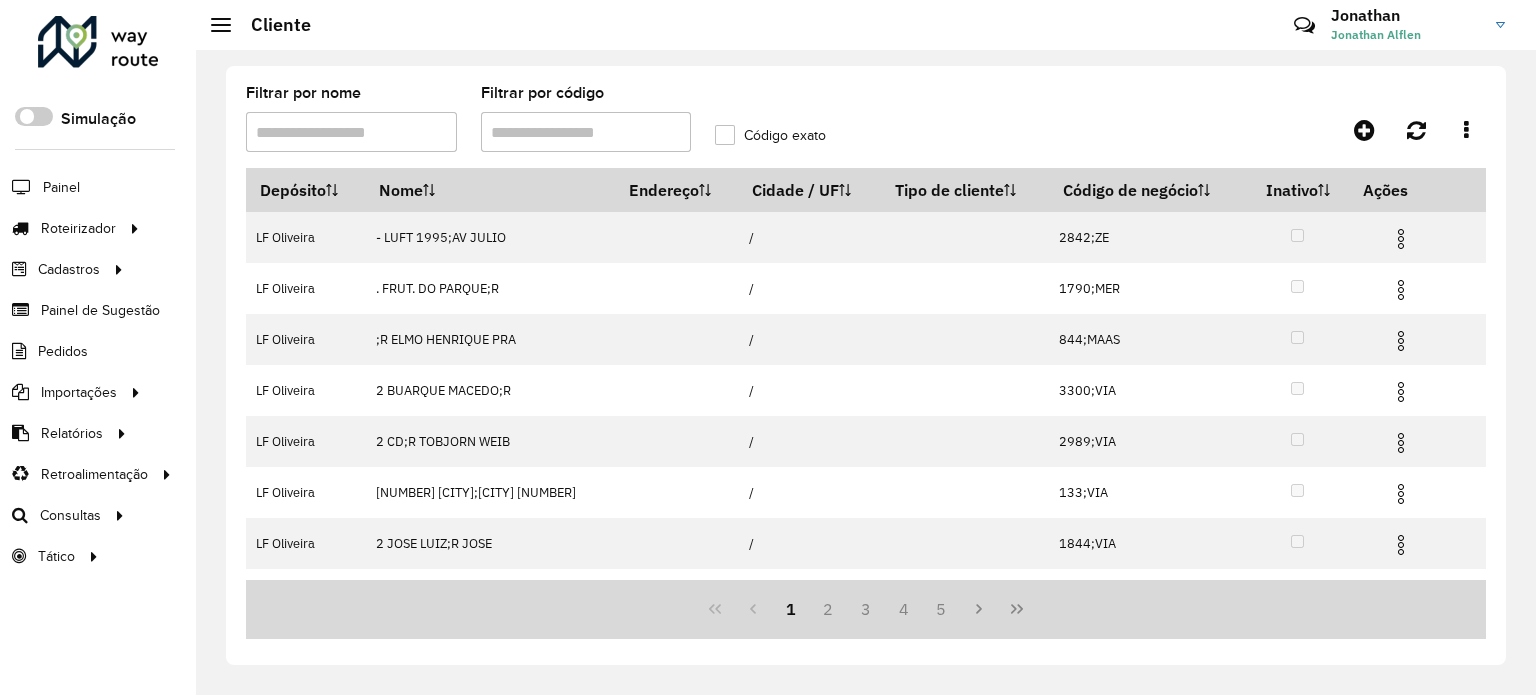click on "Filtrar por código" at bounding box center (586, 132) 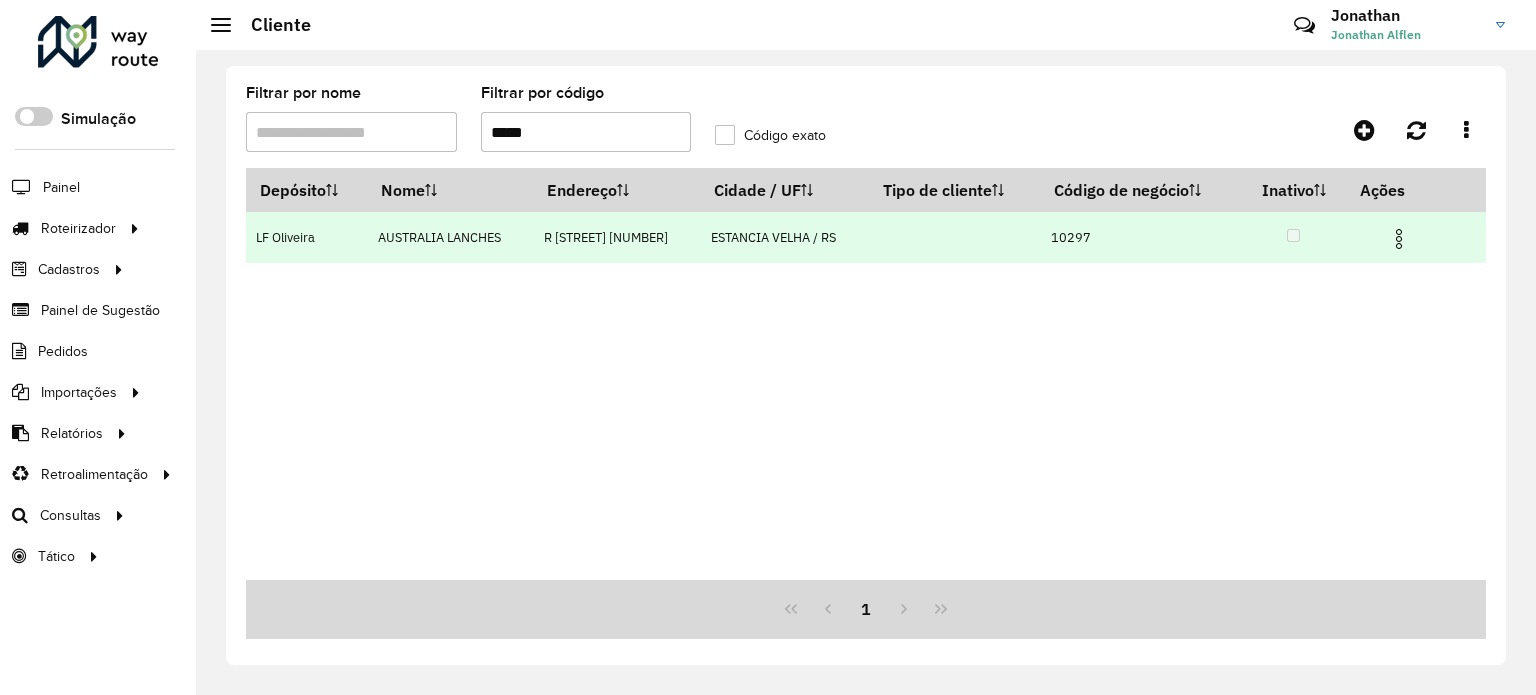 type on "*****" 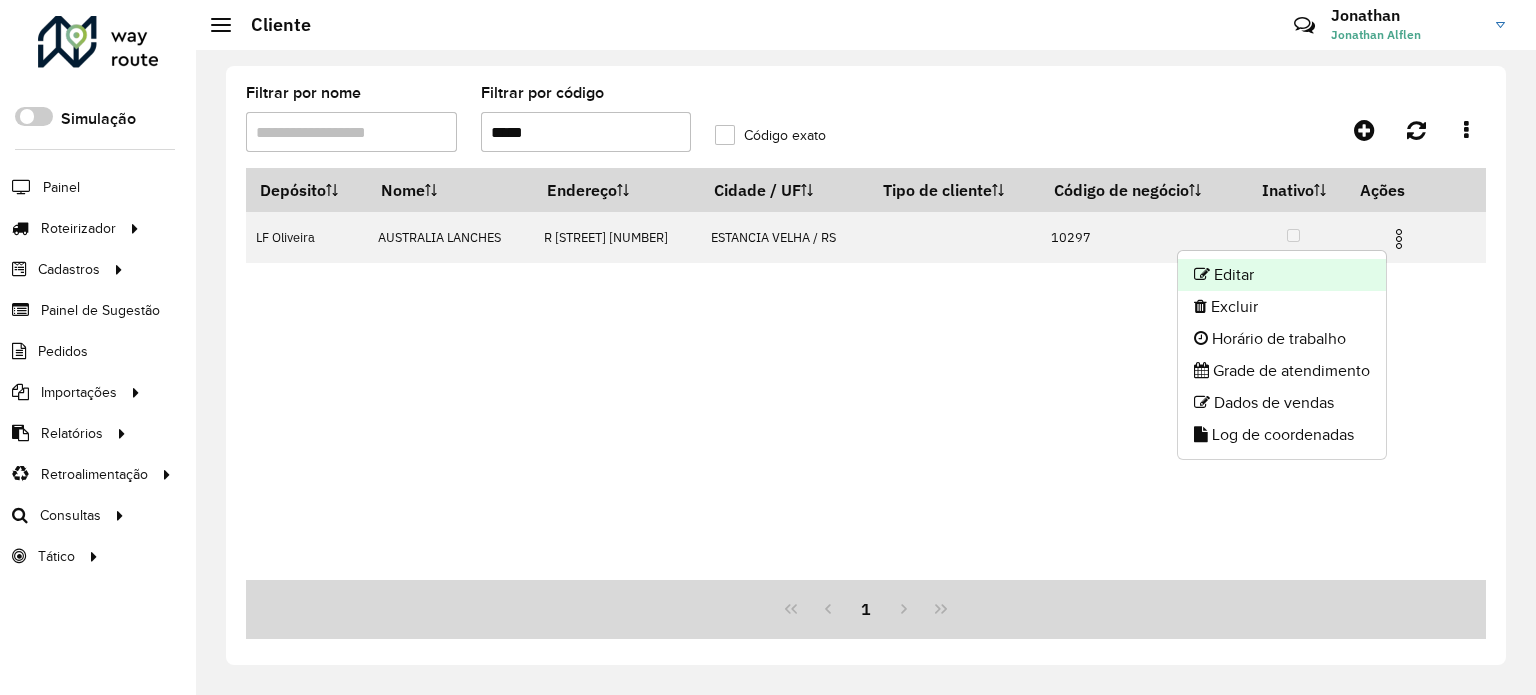 click on "Editar" 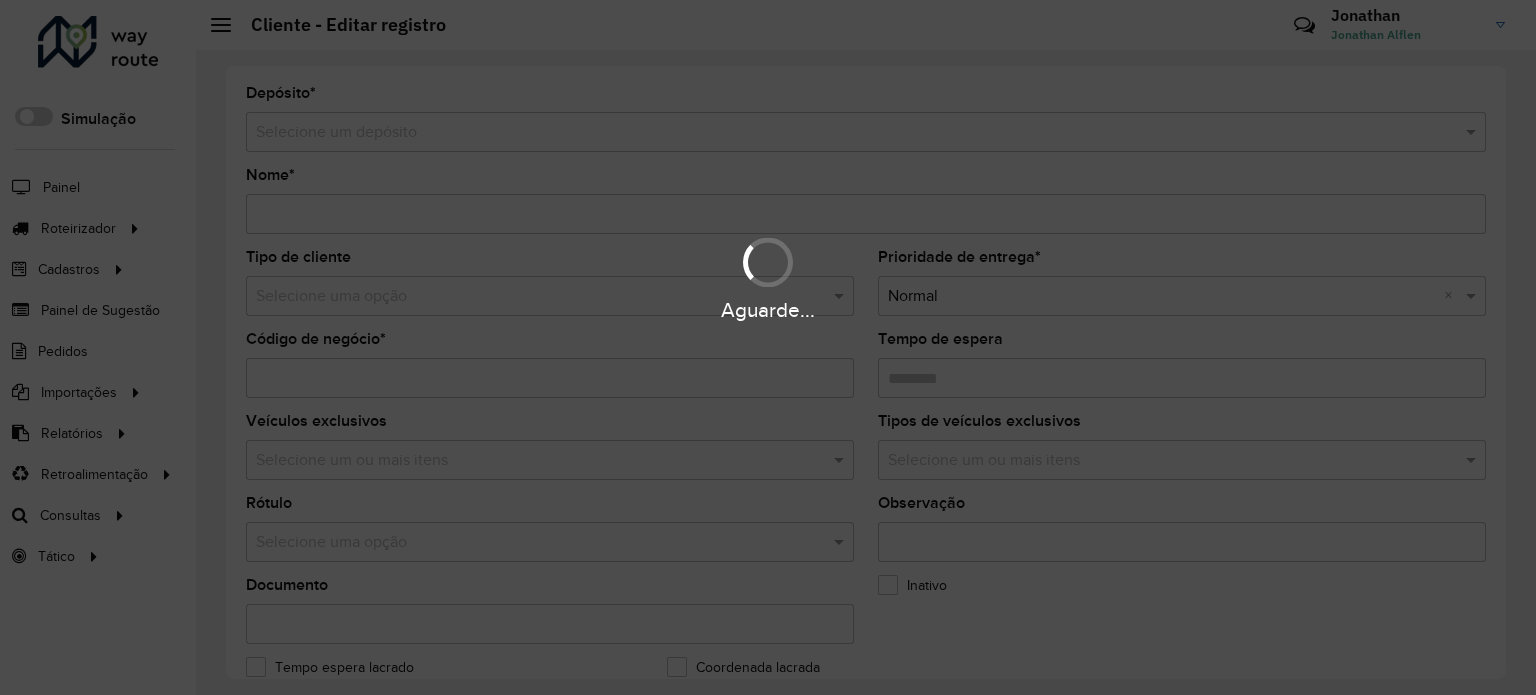 type on "**********" 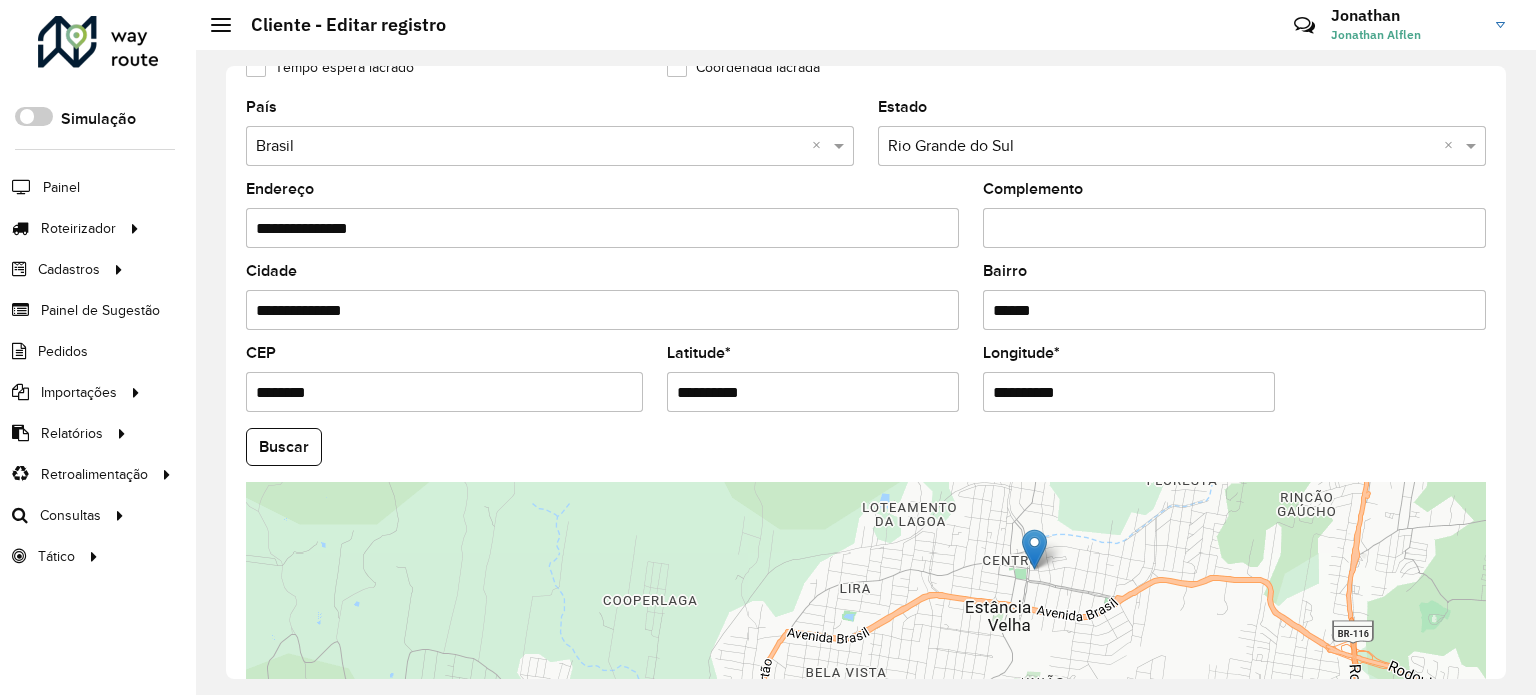 scroll, scrollTop: 784, scrollLeft: 0, axis: vertical 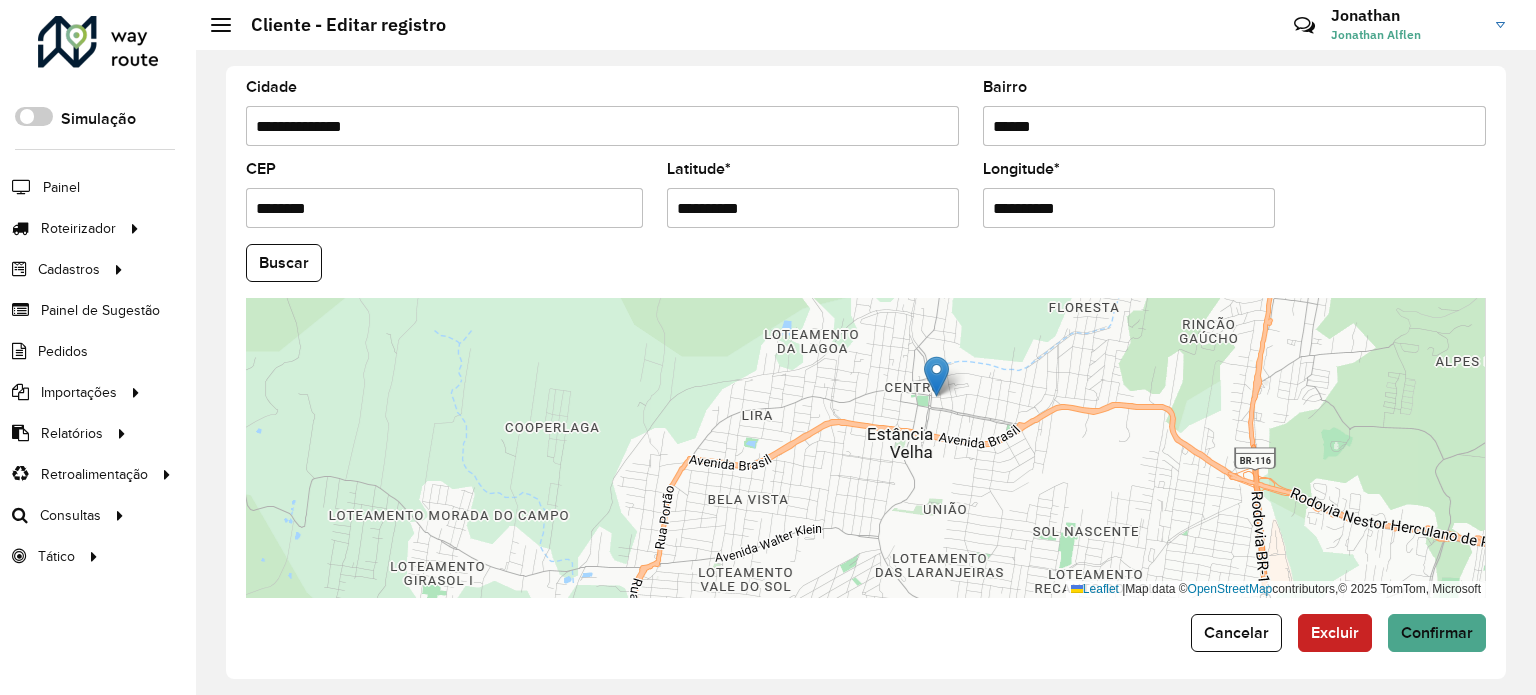 drag, startPoint x: 1179, startPoint y: 431, endPoint x: 1124, endPoint y: 407, distance: 60.00833 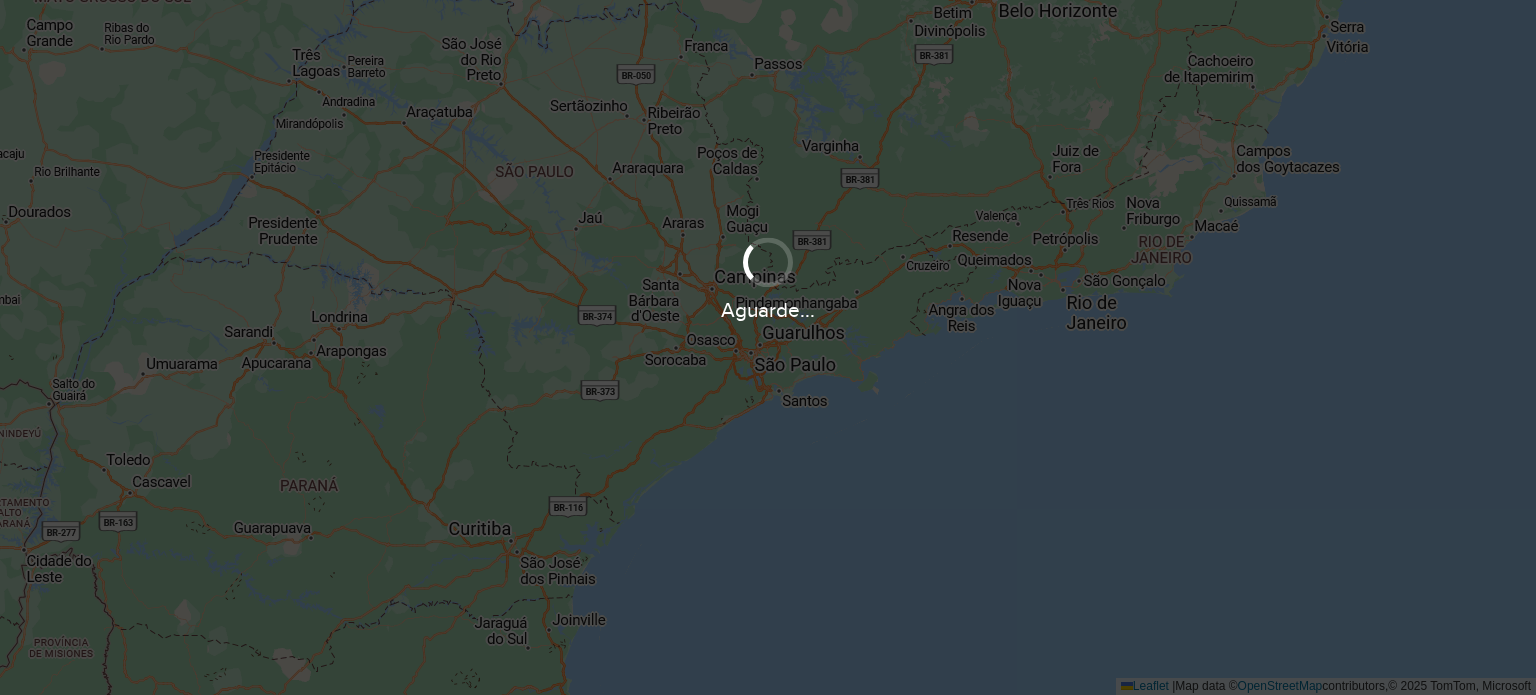 scroll, scrollTop: 0, scrollLeft: 0, axis: both 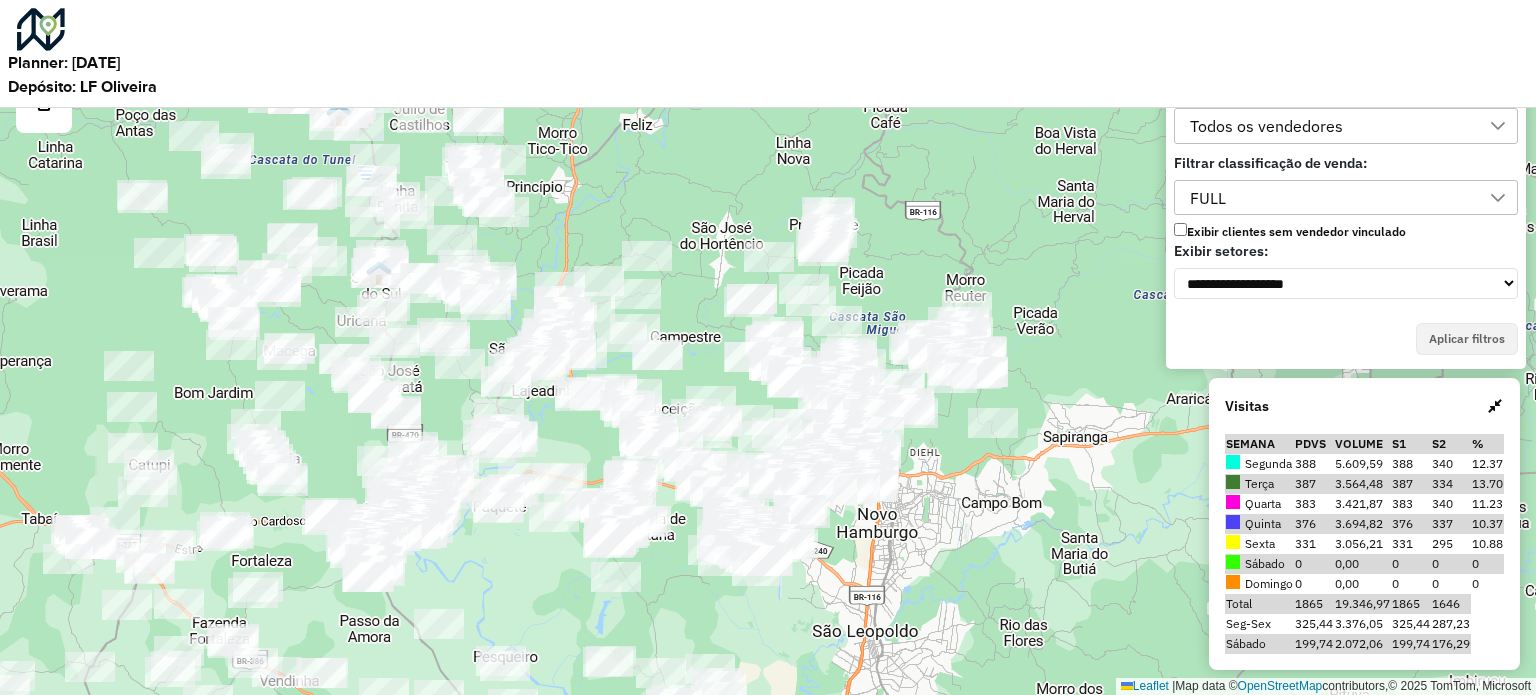 drag, startPoint x: 876, startPoint y: 281, endPoint x: 699, endPoint y: 375, distance: 200.41208 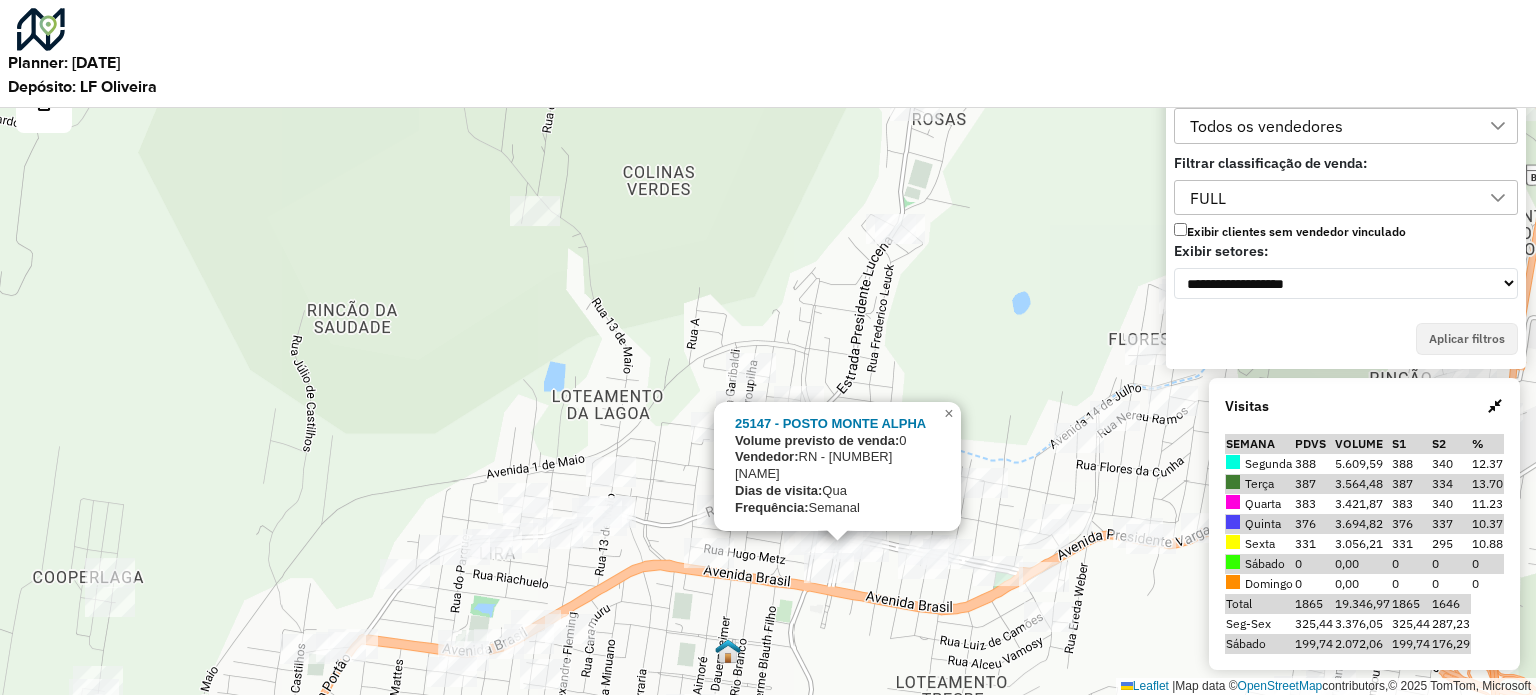 click on "[NUMBER] - [NAME]
Volume previsto de venda:  0
Vendedor:  RN - [NUMBER] [NAME]
Dias de visita:  [DAY]
Frequência:  Semanal
×  Leaflet   |  Map data ©  OpenStreetMap  contributors,© 2025 TomTom, Microsoft" at bounding box center [768, 347] 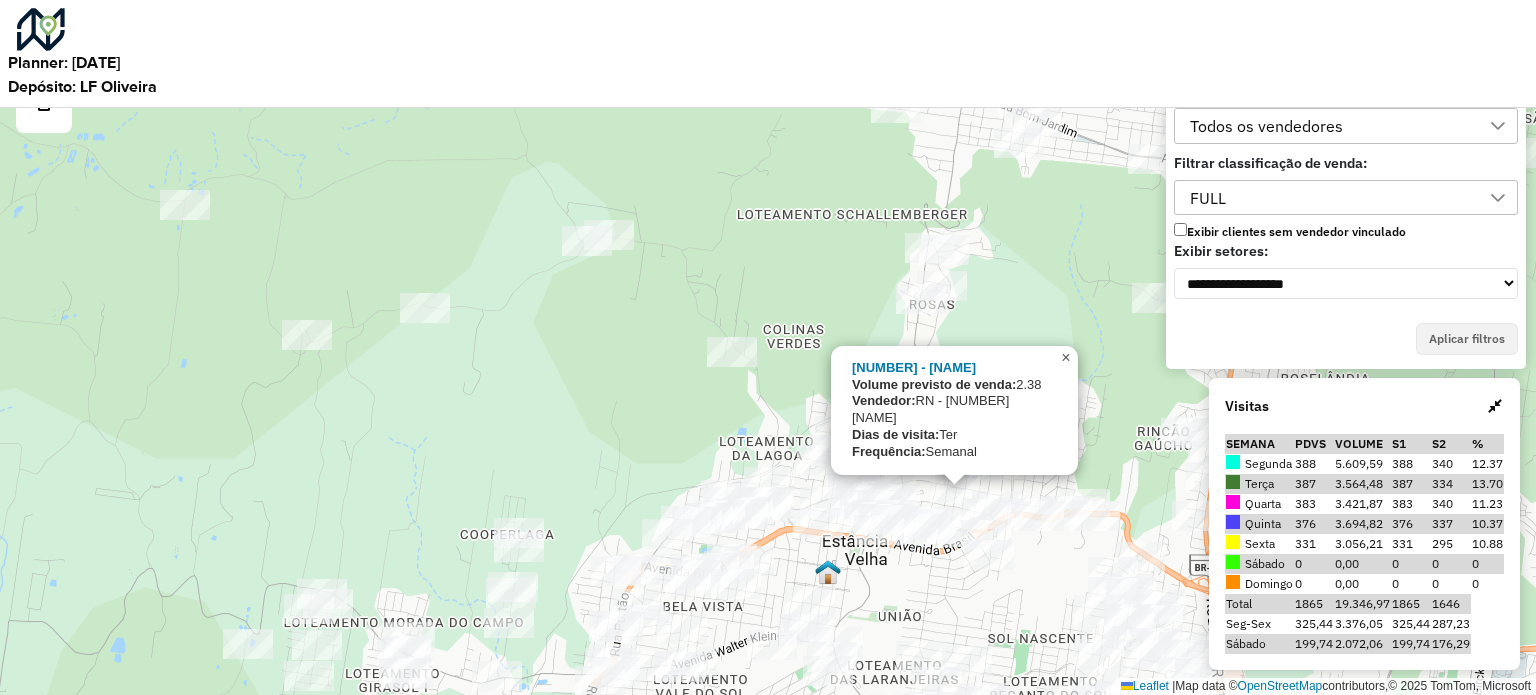 click on "×" at bounding box center (1065, 357) 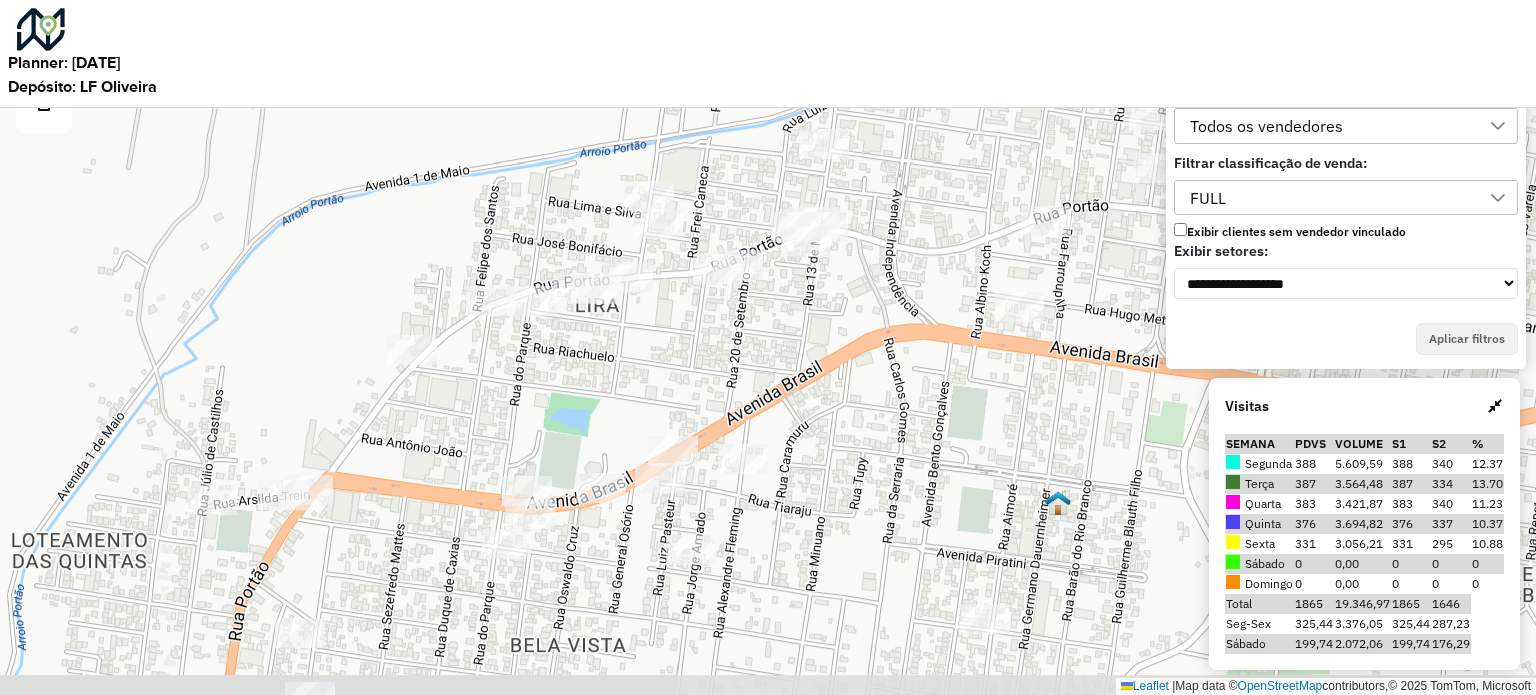 drag, startPoint x: 931, startPoint y: 563, endPoint x: 680, endPoint y: 389, distance: 305.41284 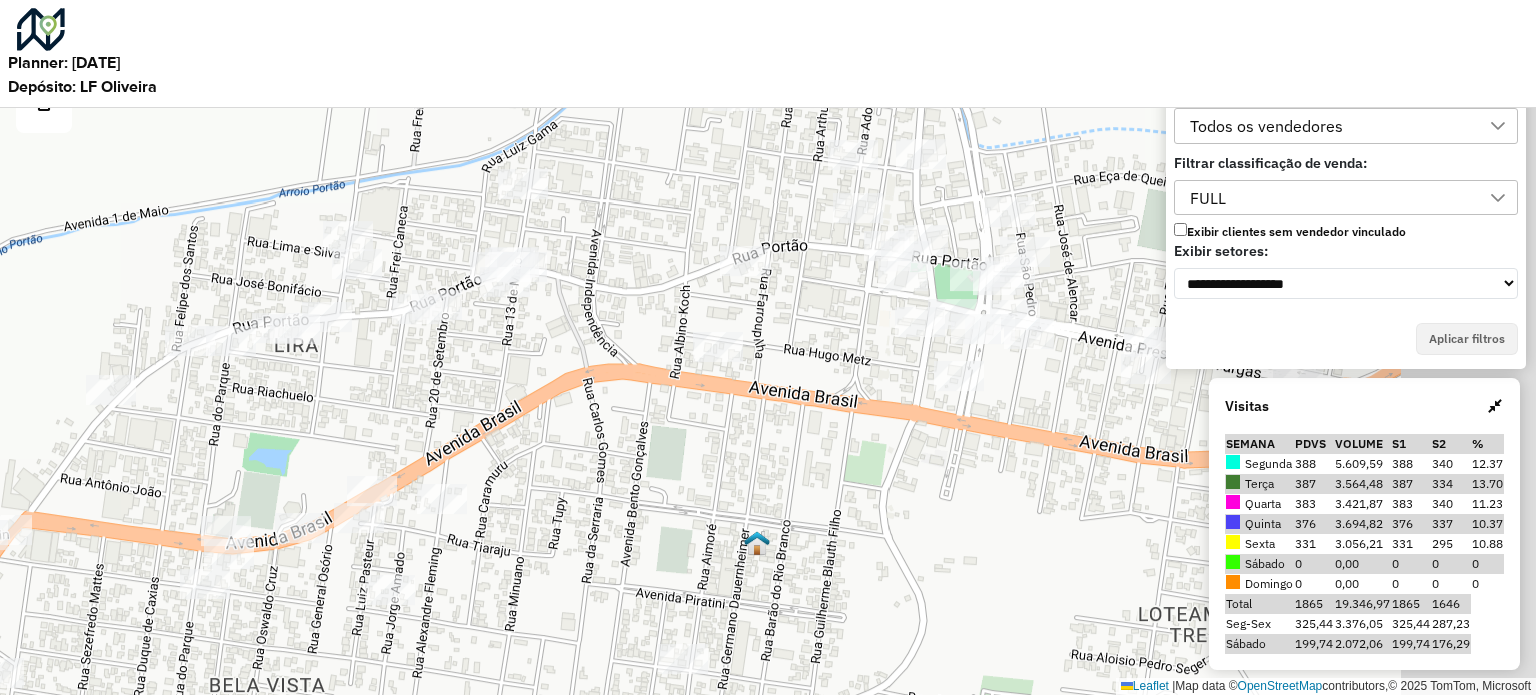 drag, startPoint x: 659, startPoint y: 386, endPoint x: 308, endPoint y: 424, distance: 353.051 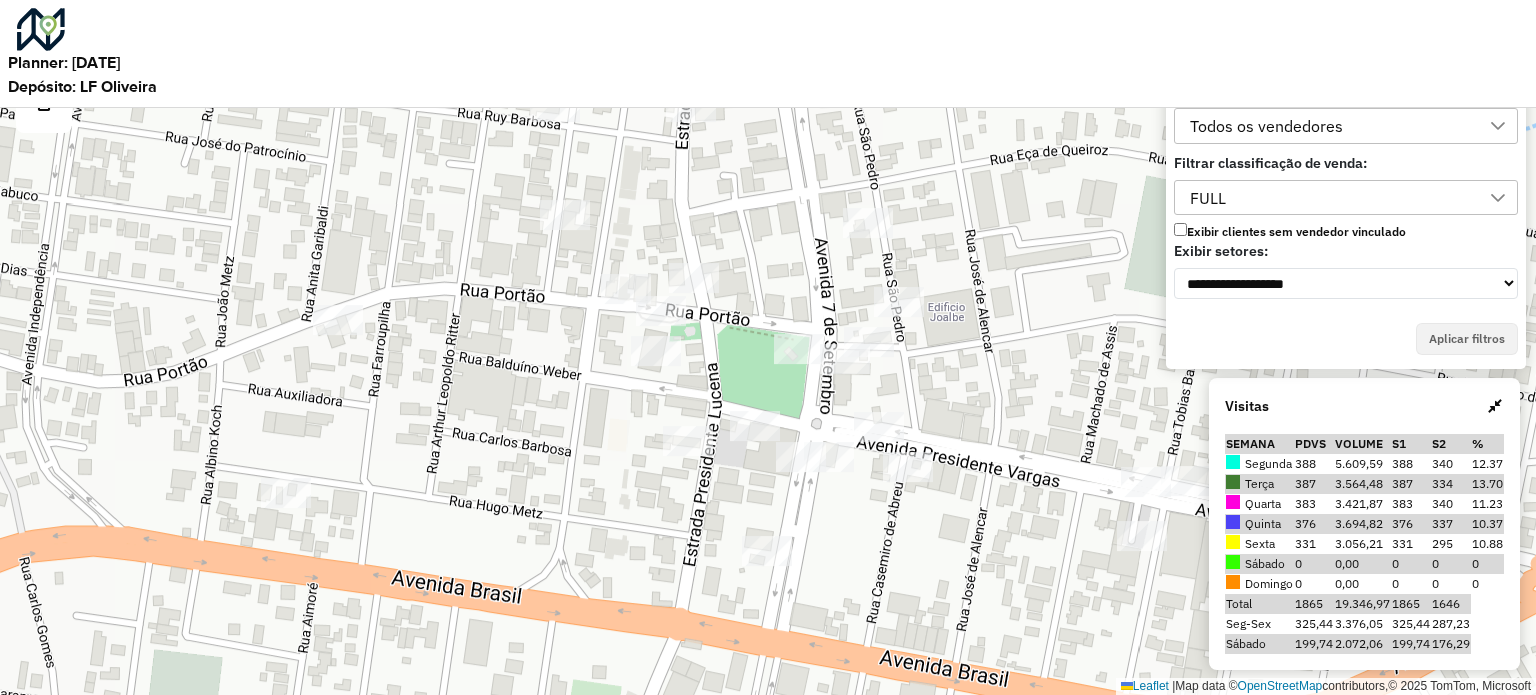 drag, startPoint x: 864, startPoint y: 446, endPoint x: 589, endPoint y: 391, distance: 280.44608 